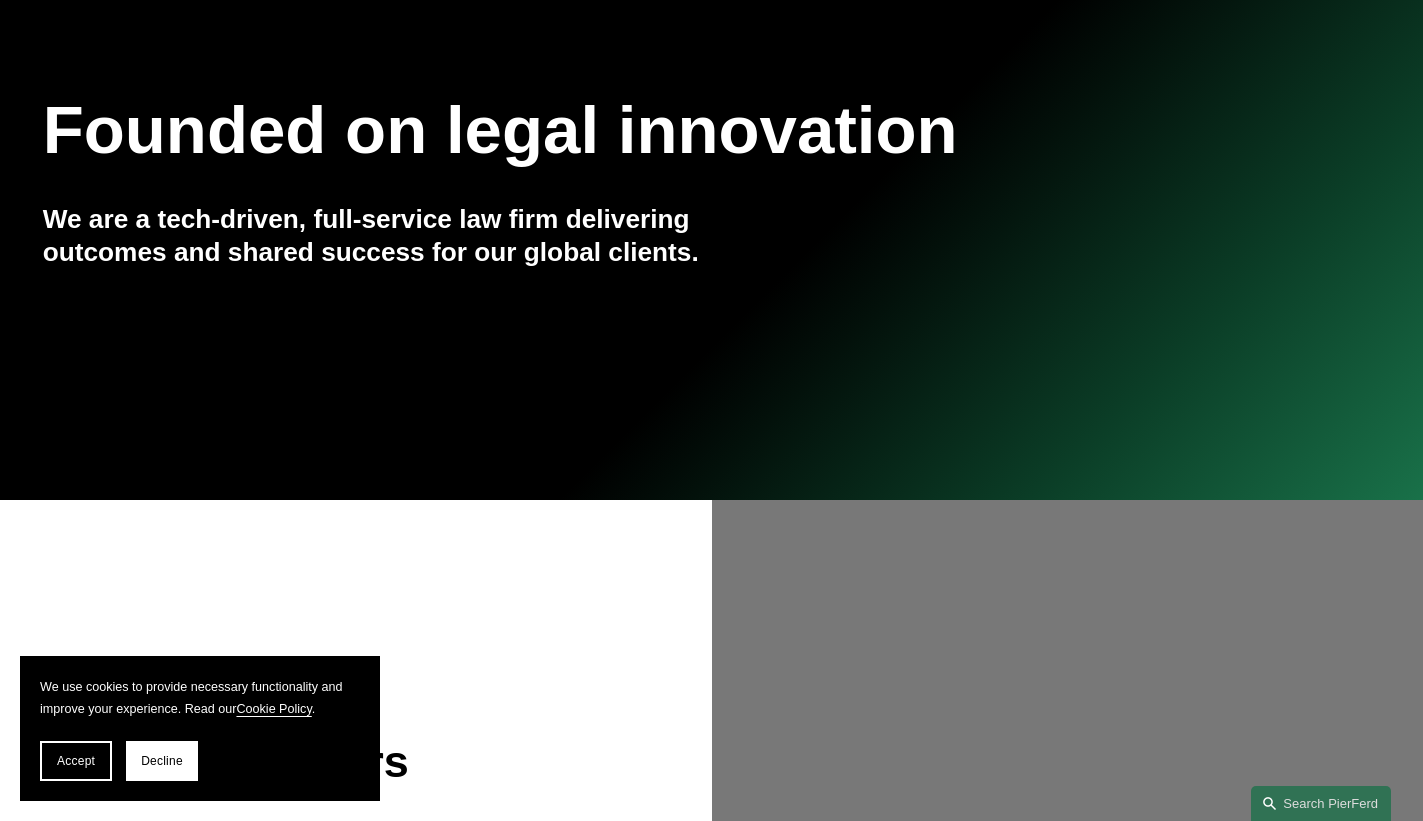 scroll, scrollTop: 0, scrollLeft: 0, axis: both 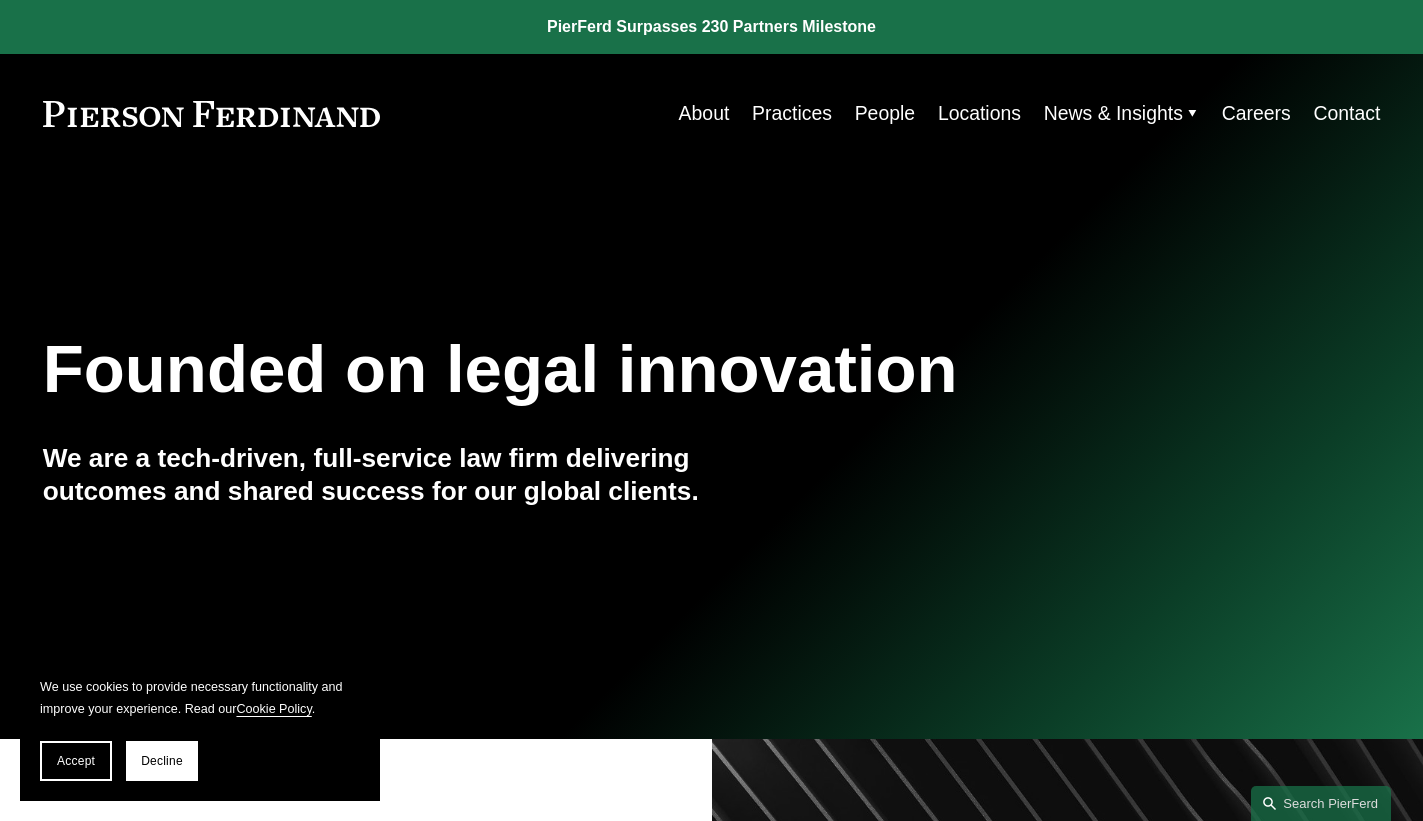 click on "People" at bounding box center (885, 113) 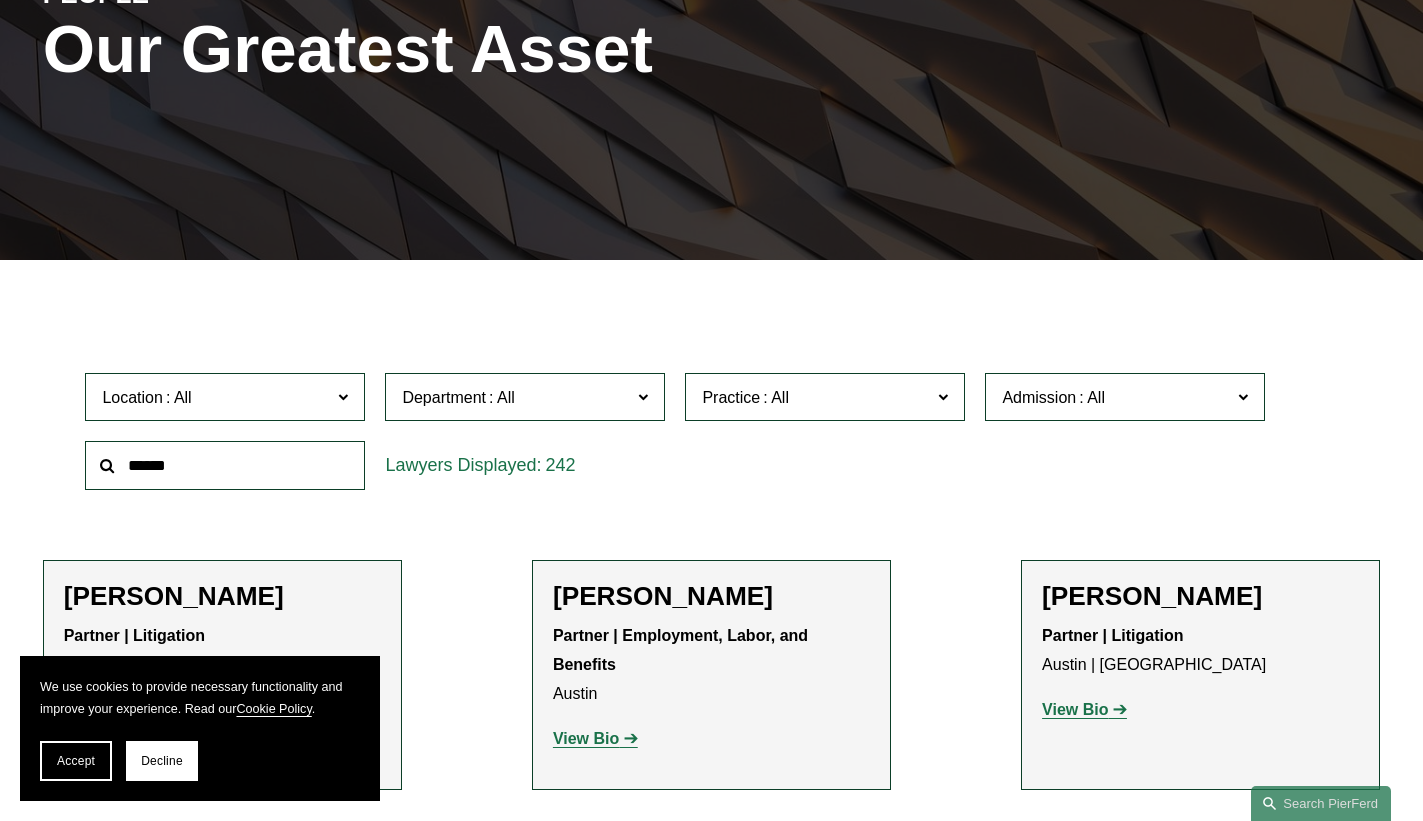 scroll, scrollTop: 339, scrollLeft: 0, axis: vertical 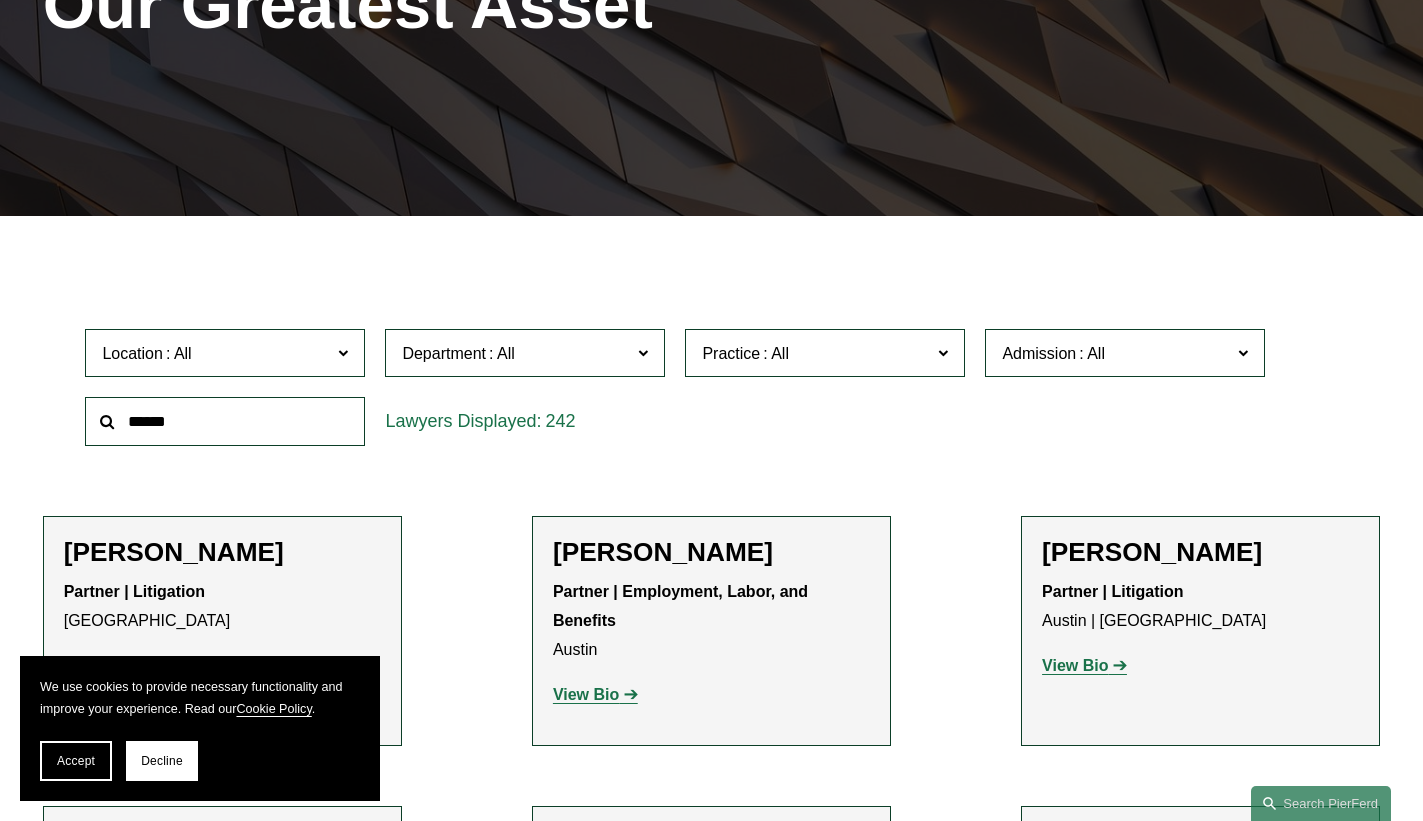 click 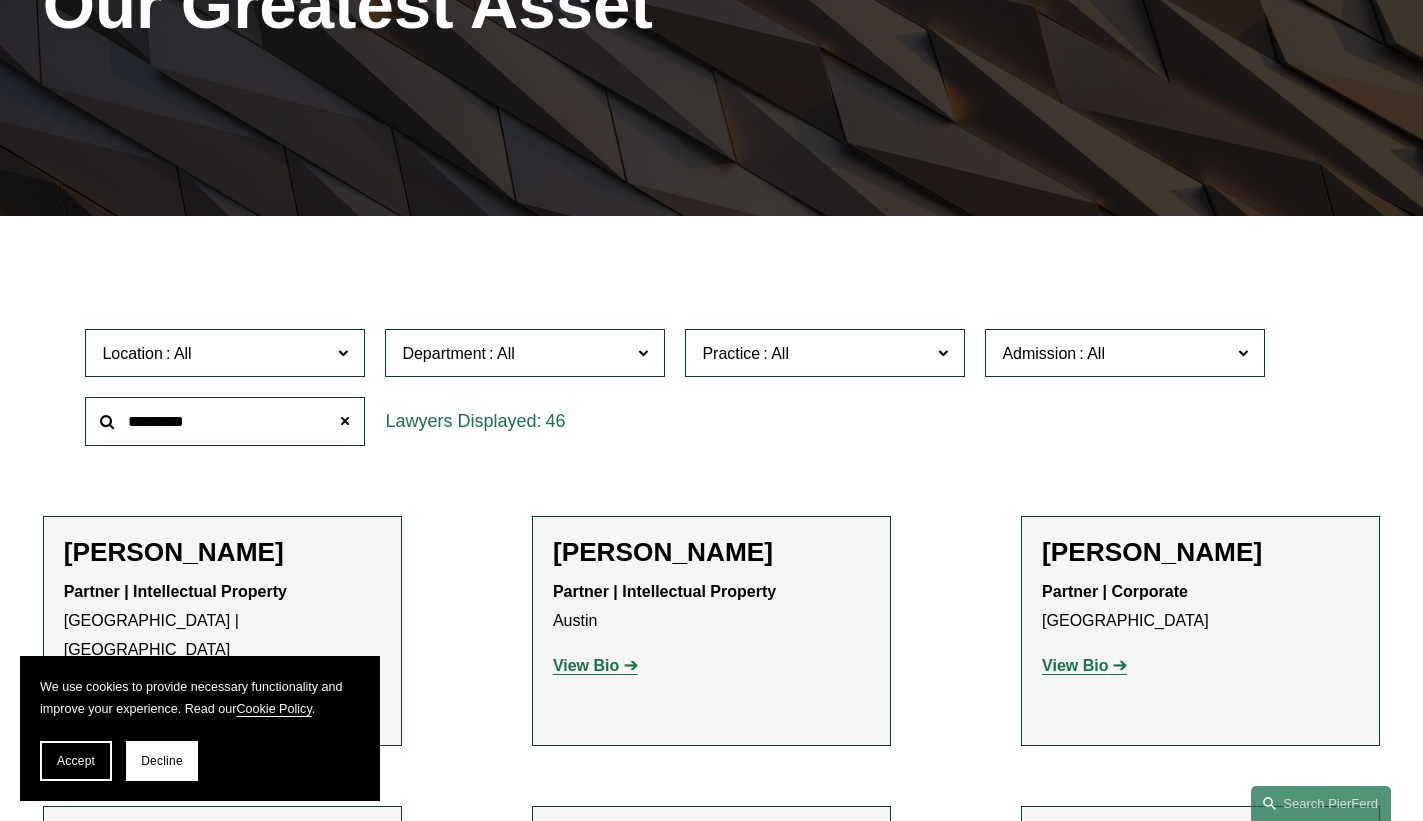 type on "*********" 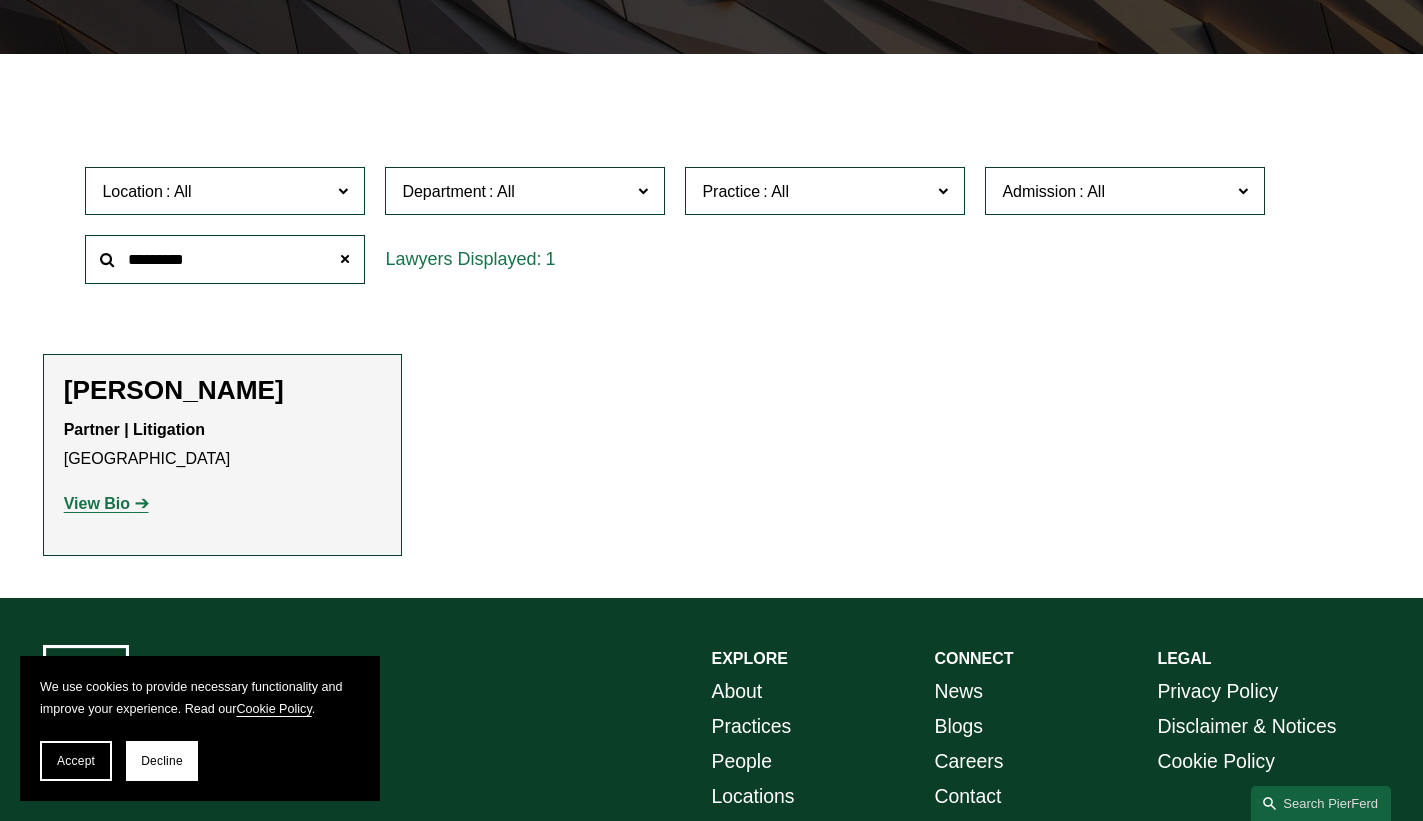 scroll, scrollTop: 500, scrollLeft: 0, axis: vertical 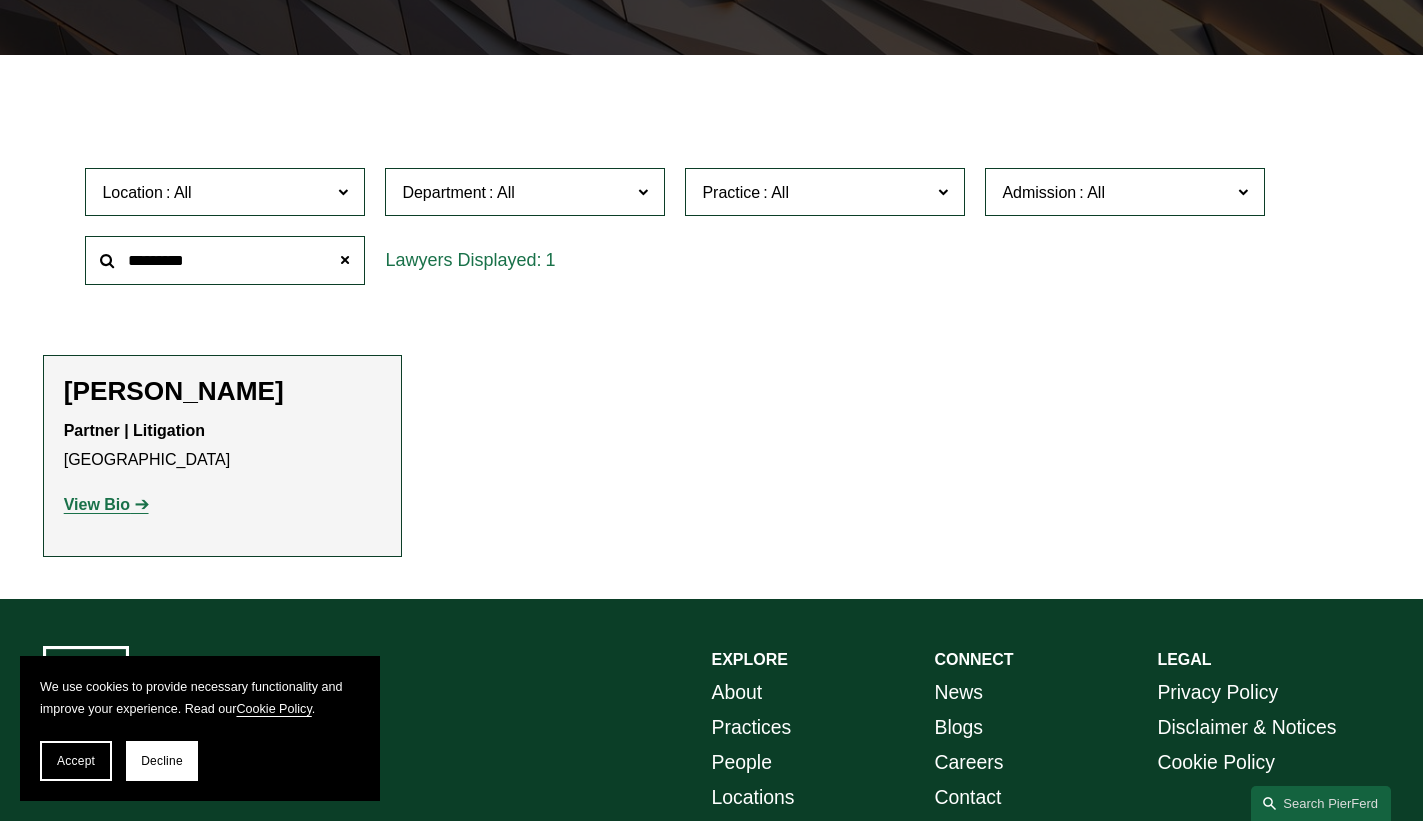 click on "View Bio" 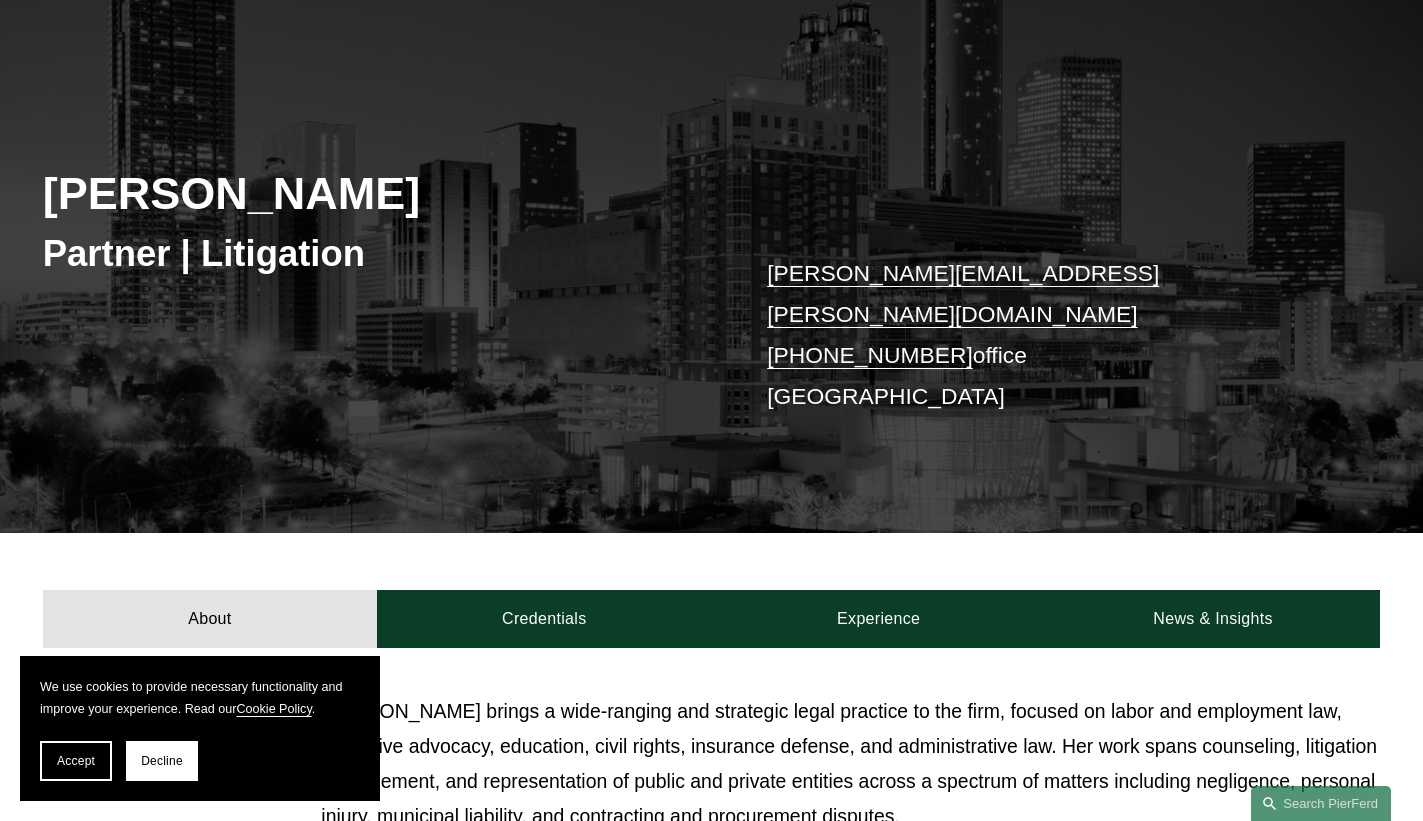 scroll, scrollTop: 168, scrollLeft: 0, axis: vertical 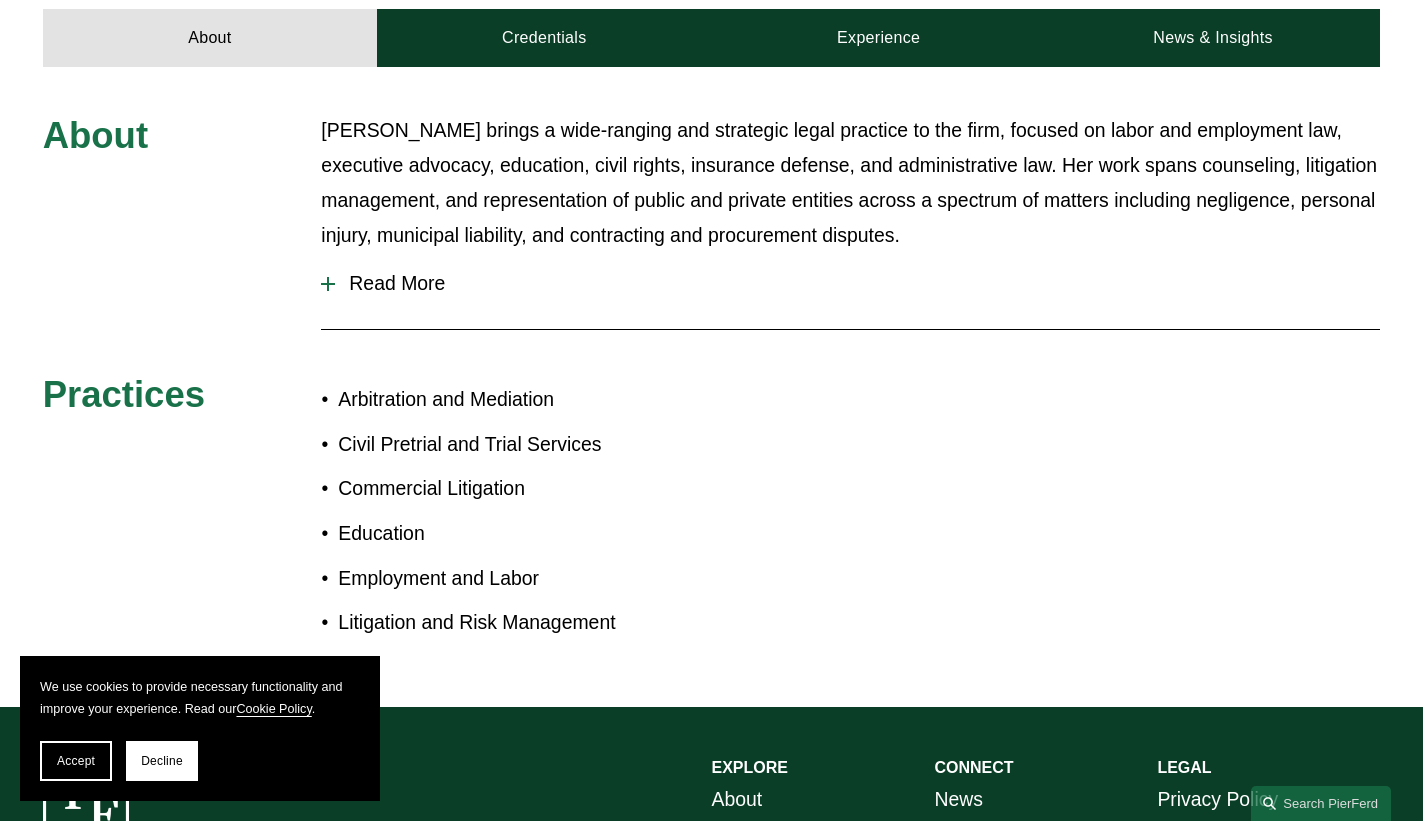click on "Read More" at bounding box center (857, 283) 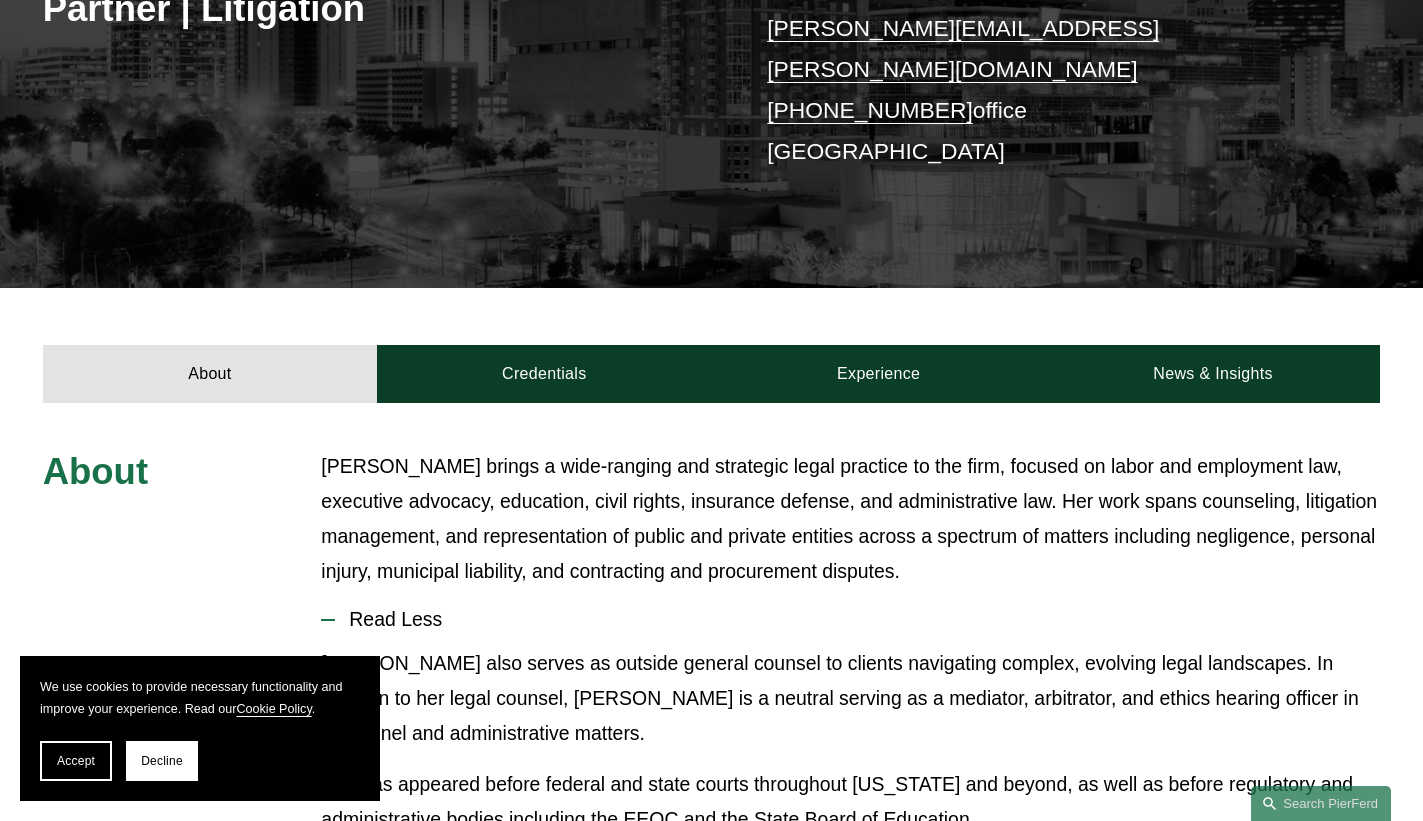 scroll, scrollTop: 386, scrollLeft: 0, axis: vertical 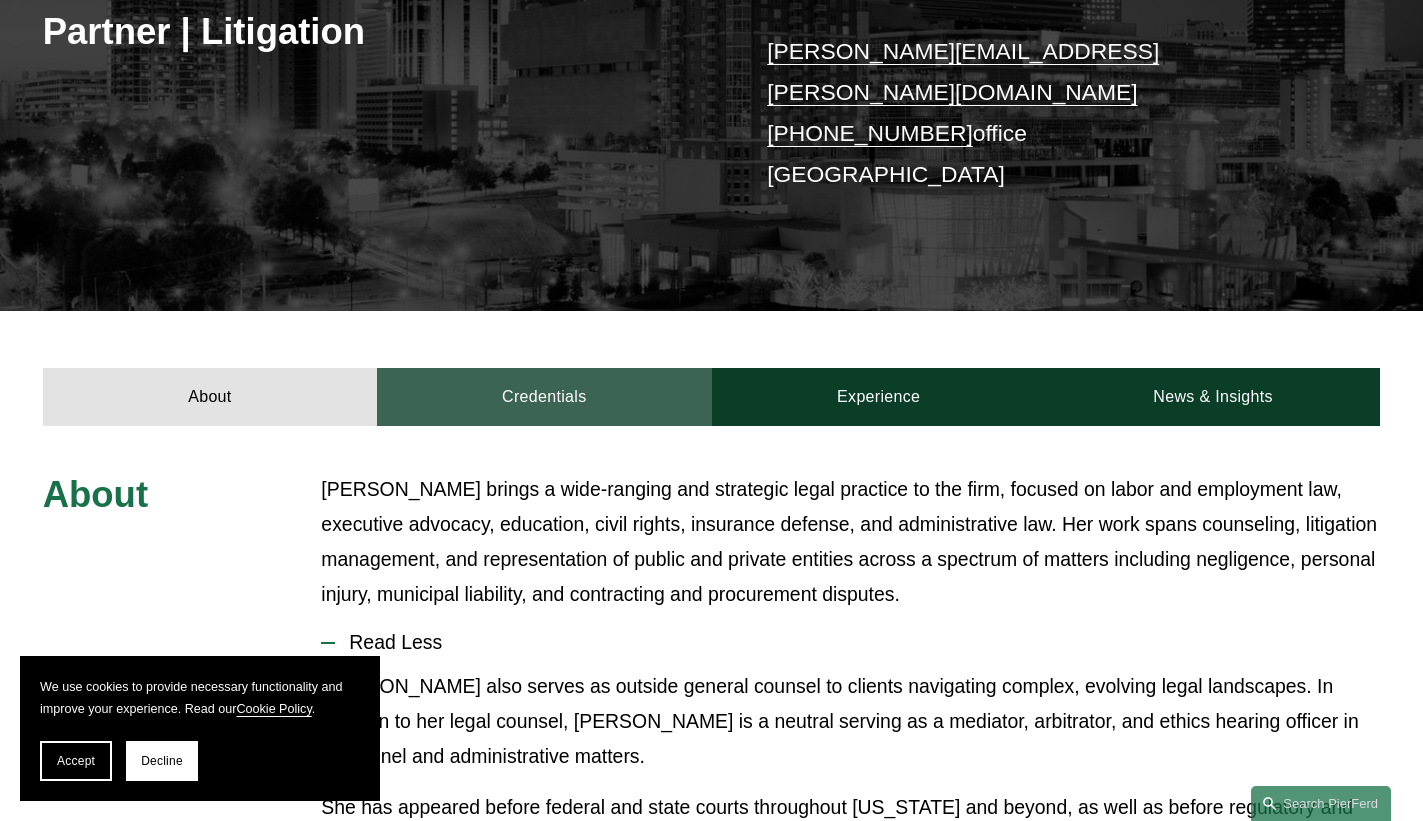 click on "Credentials" at bounding box center [544, 397] 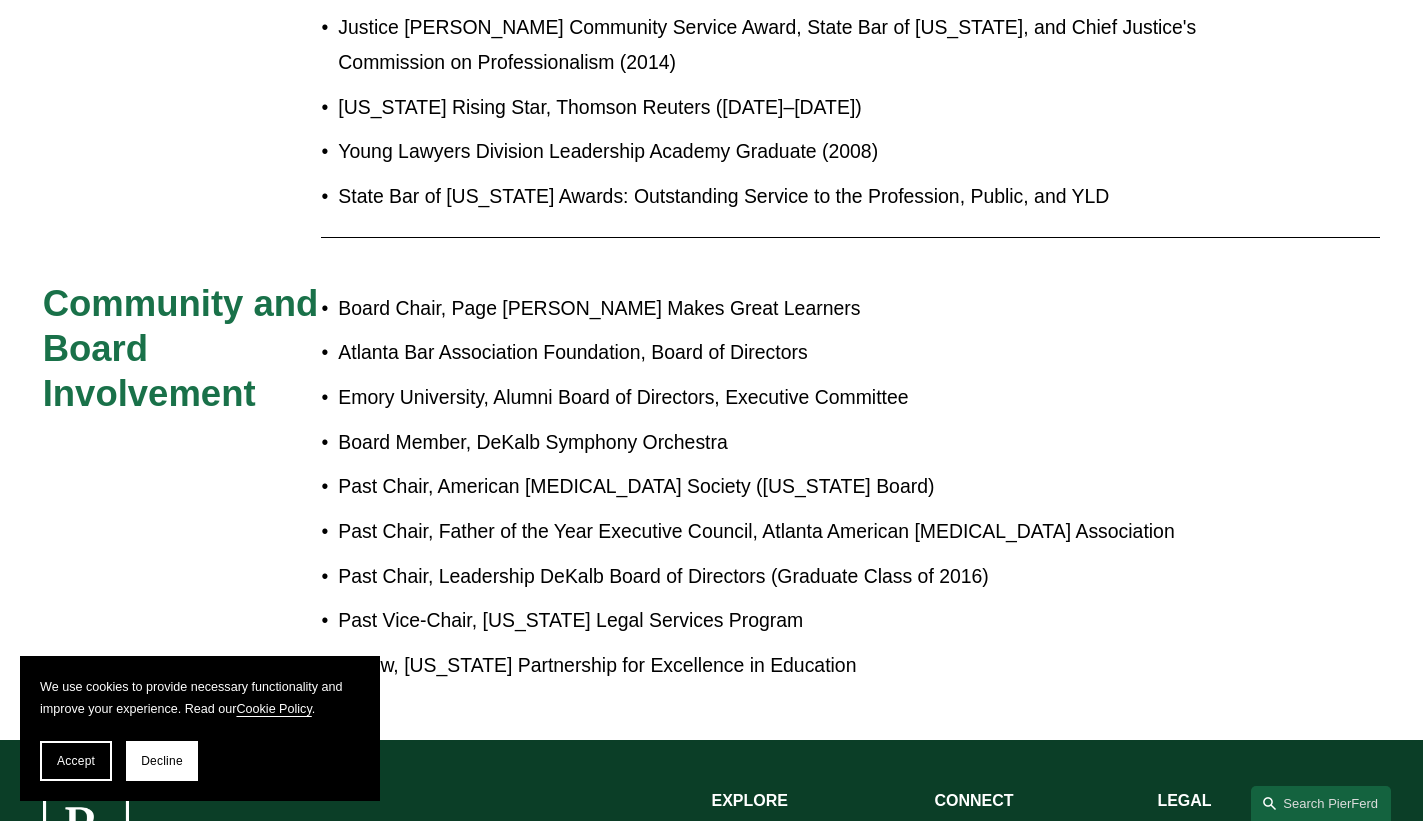 scroll, scrollTop: 1834, scrollLeft: 0, axis: vertical 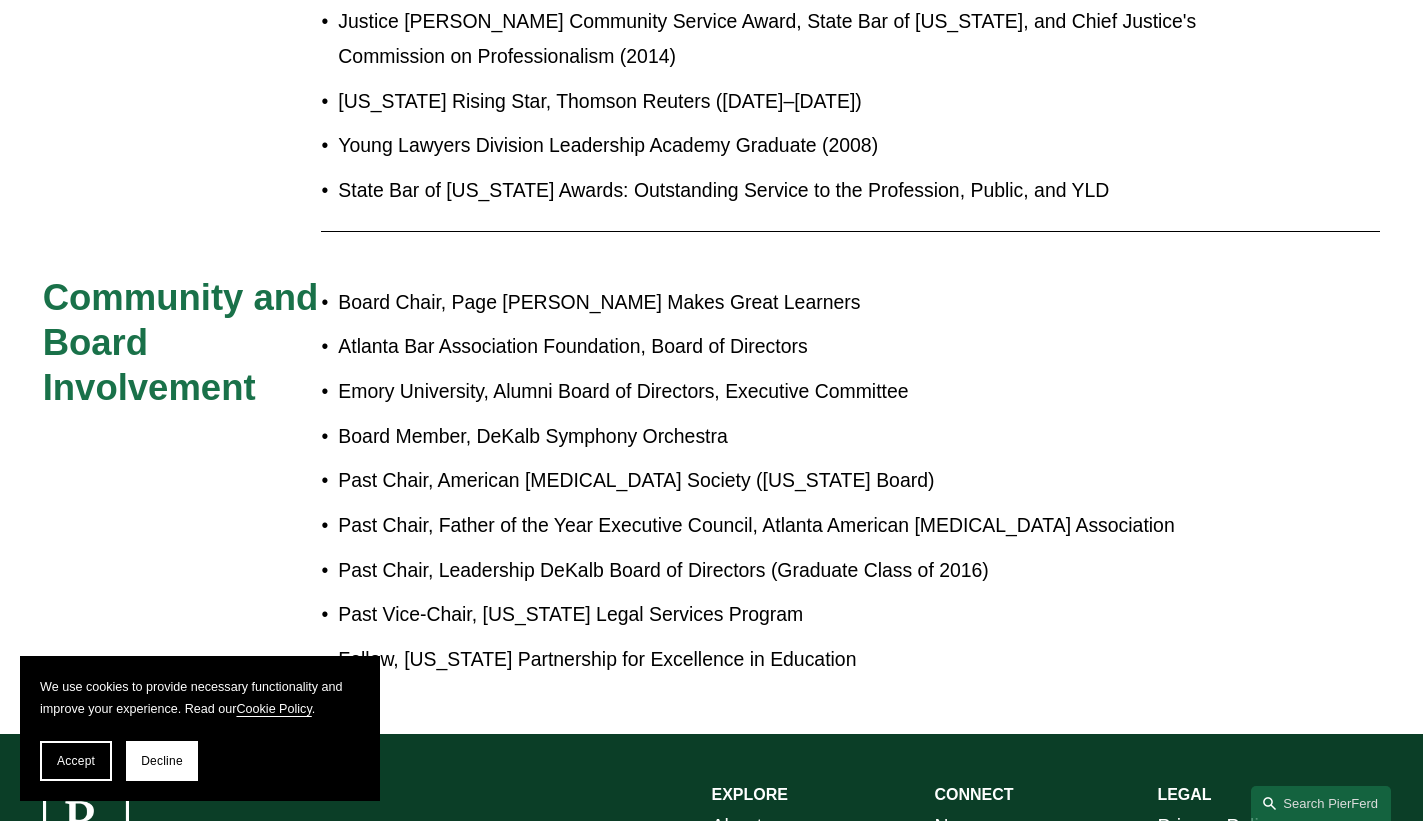 drag, startPoint x: 74, startPoint y: 762, endPoint x: 118, endPoint y: 714, distance: 65.11528 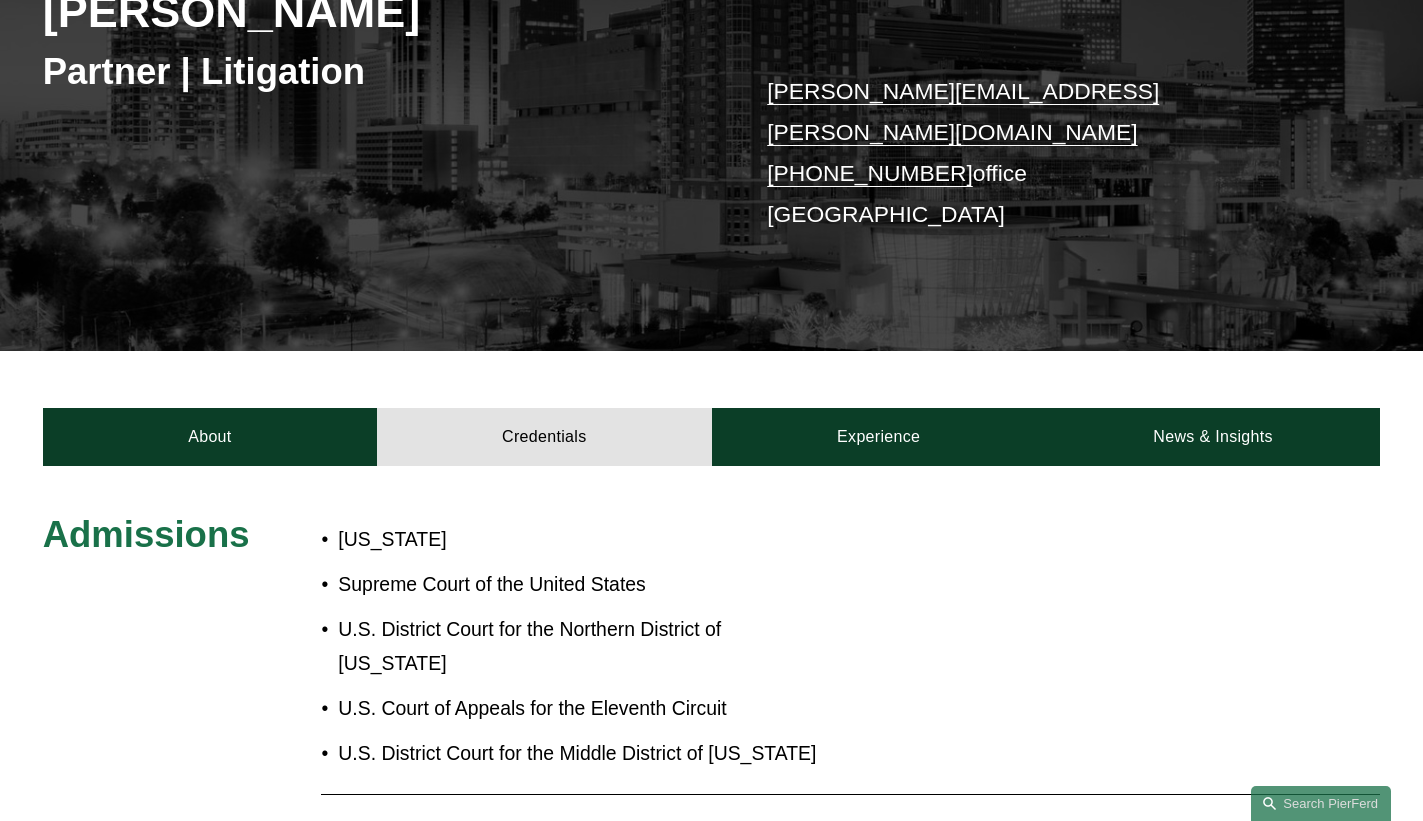 scroll, scrollTop: 418, scrollLeft: 0, axis: vertical 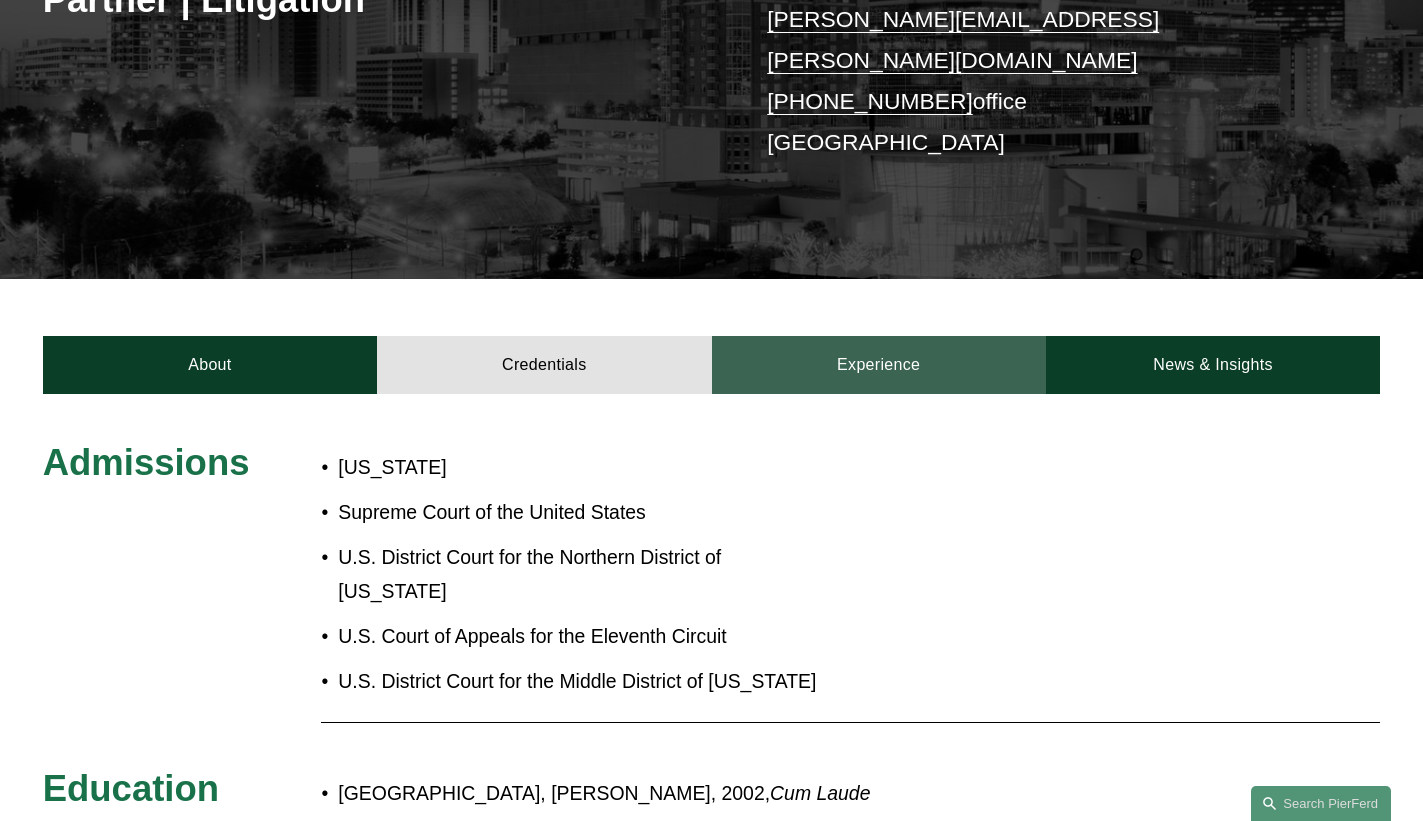 click on "Experience" at bounding box center (879, 365) 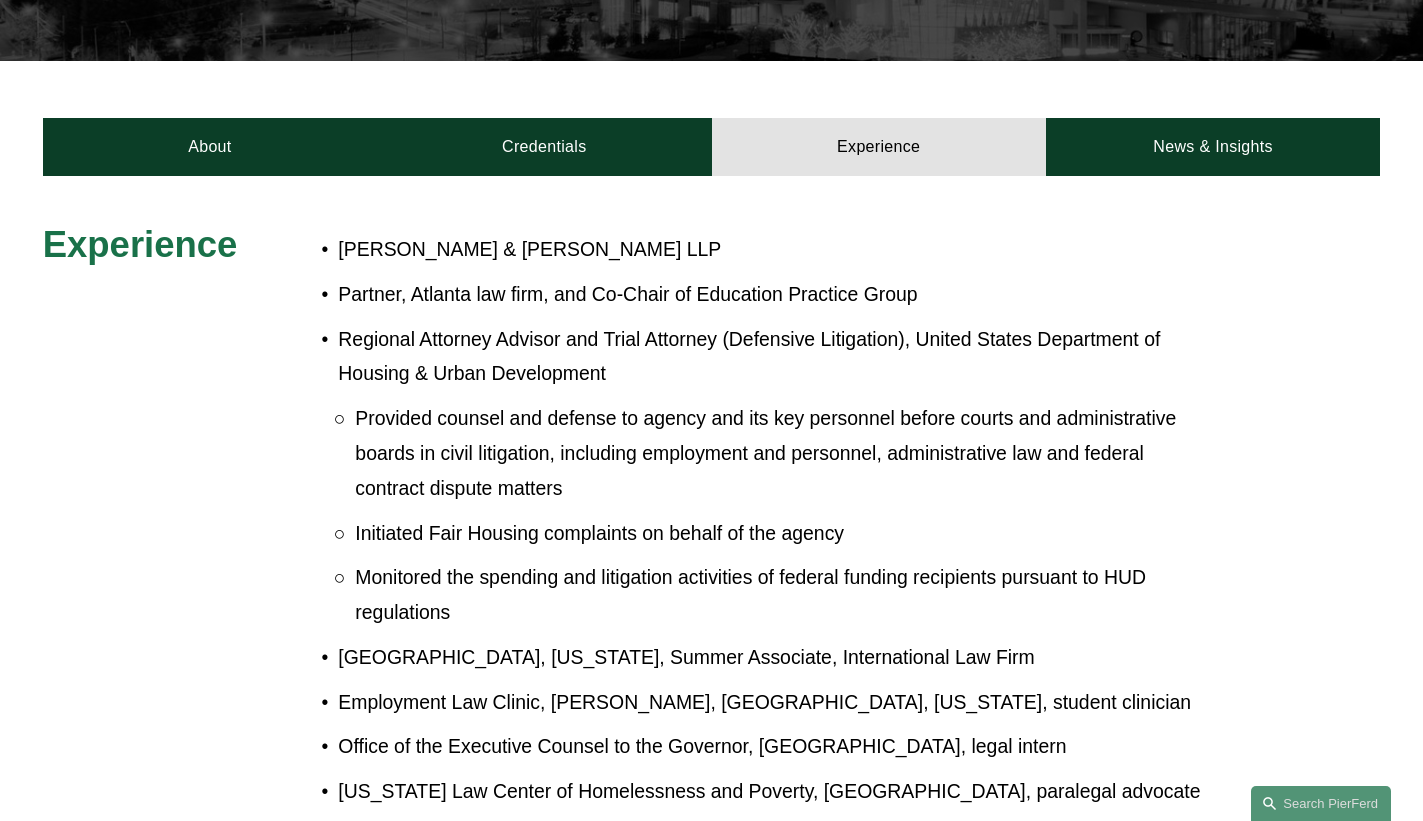 scroll, scrollTop: 662, scrollLeft: 0, axis: vertical 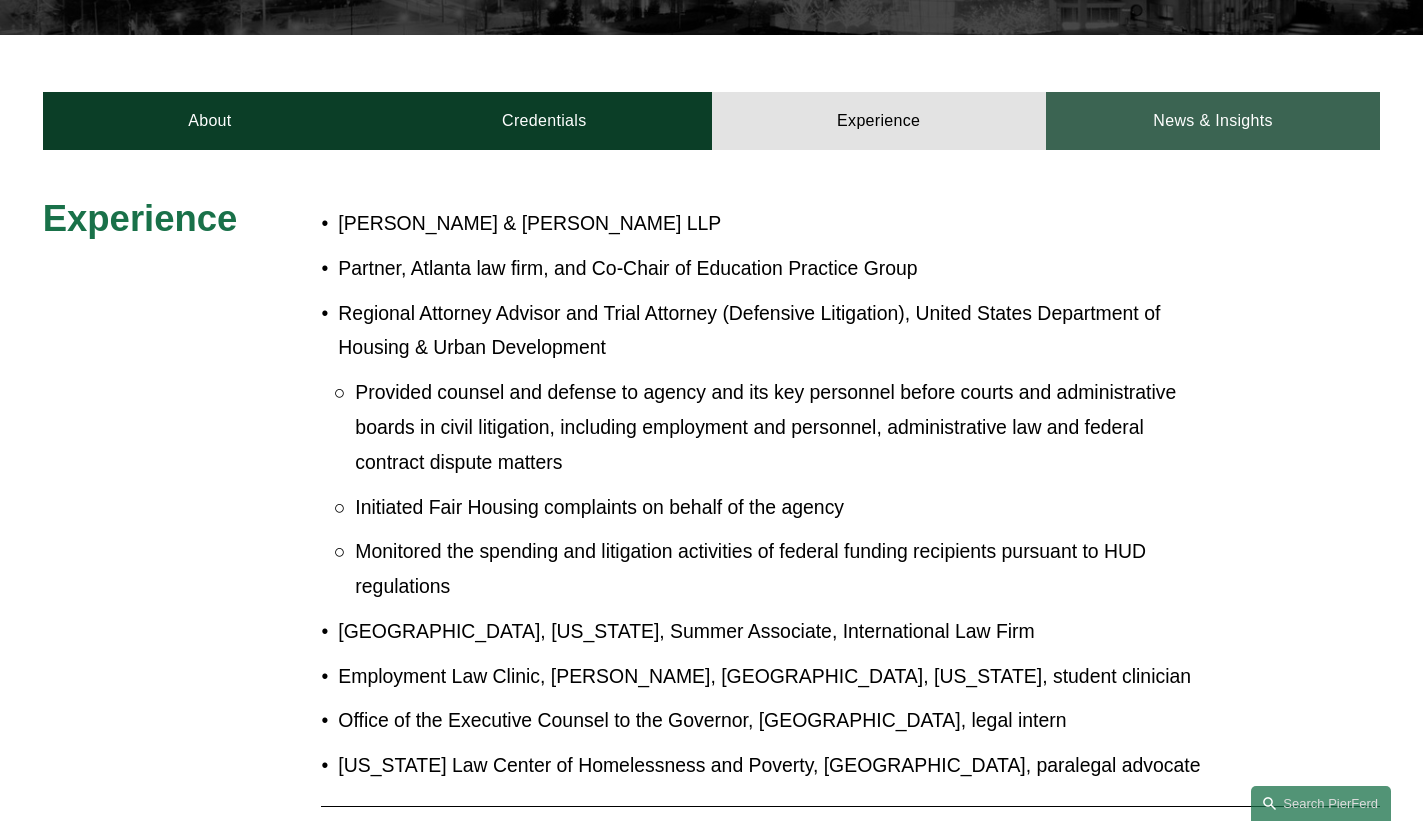 click on "News & Insights" at bounding box center [1213, 121] 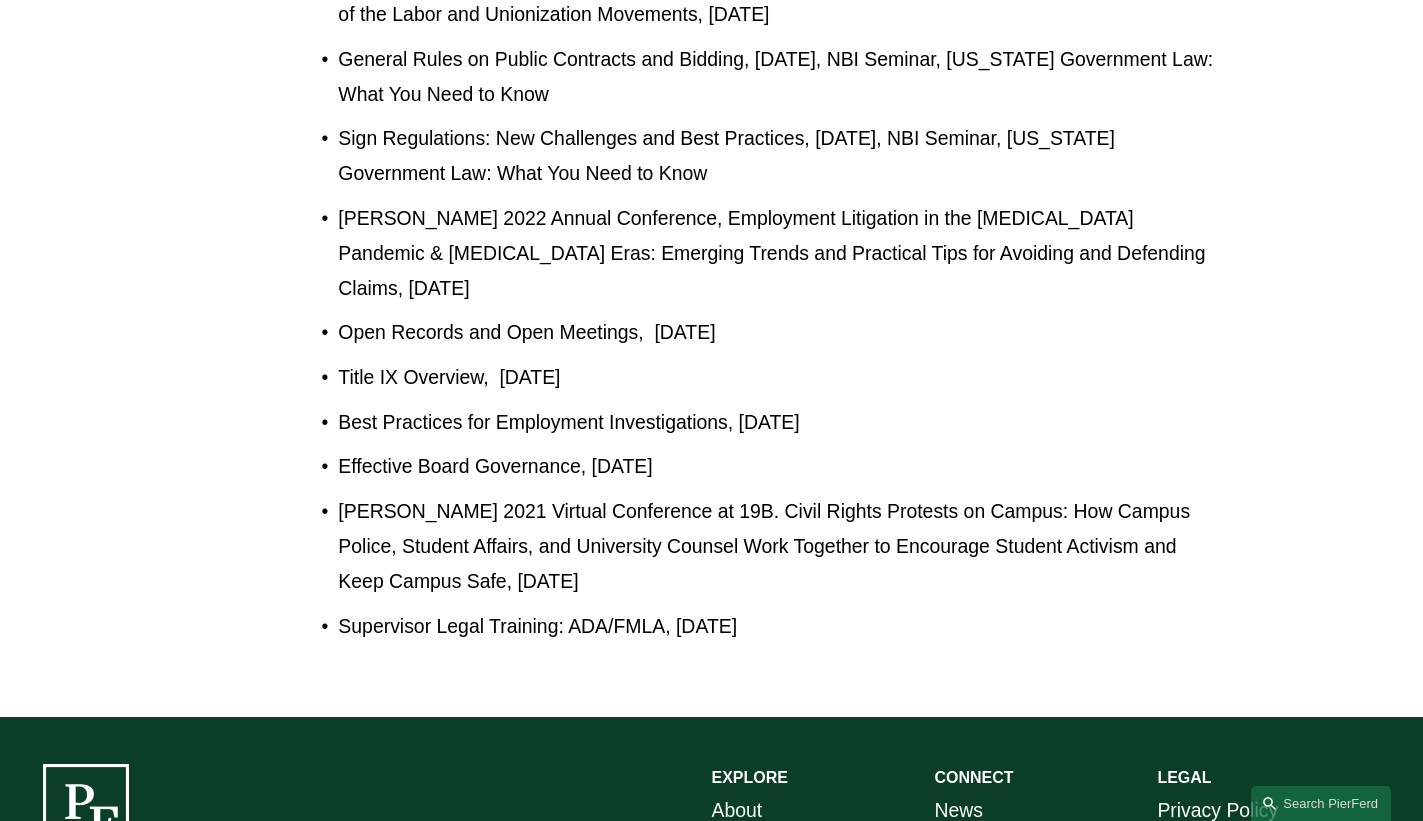 scroll, scrollTop: 1255, scrollLeft: 0, axis: vertical 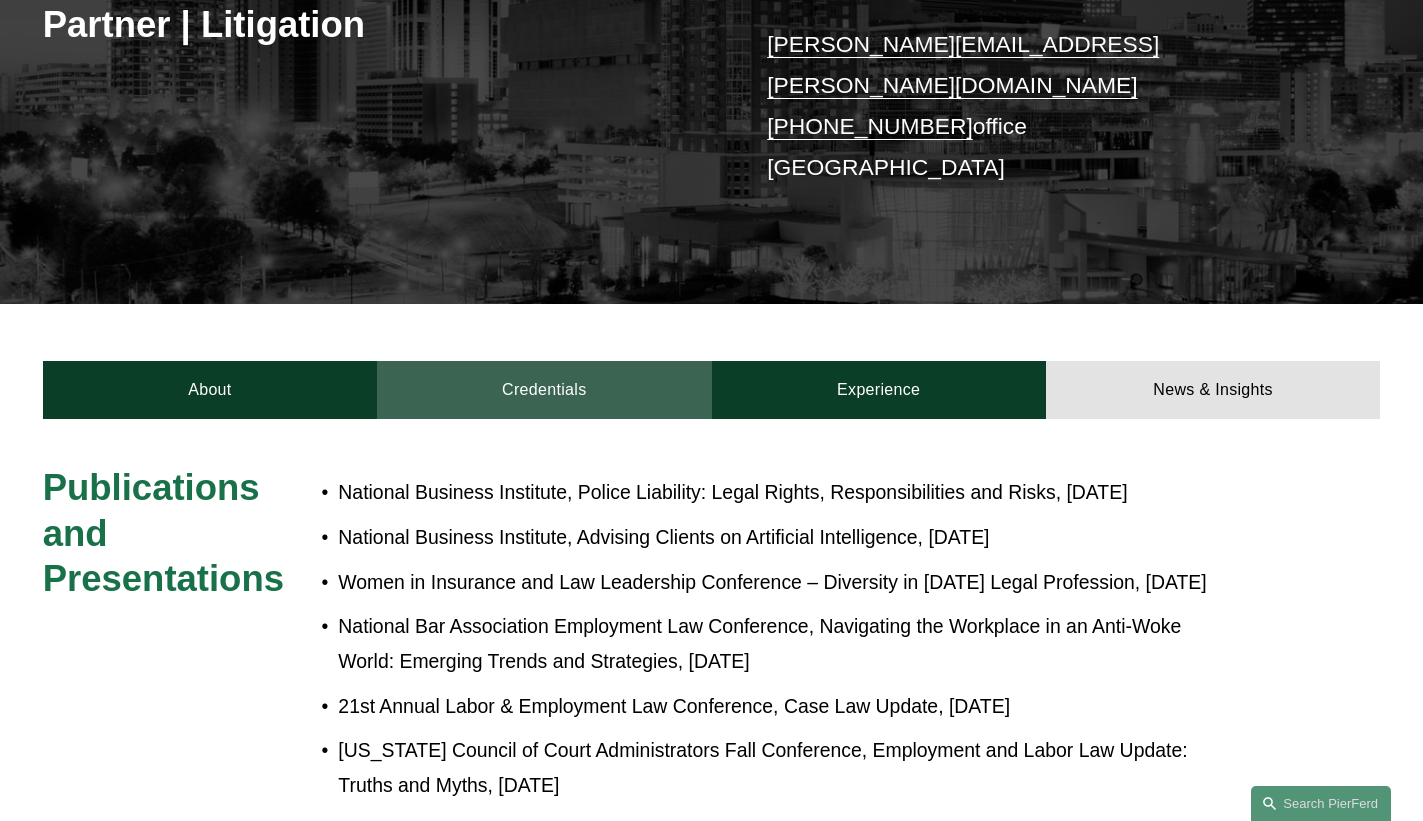 click on "Credentials" at bounding box center (544, 390) 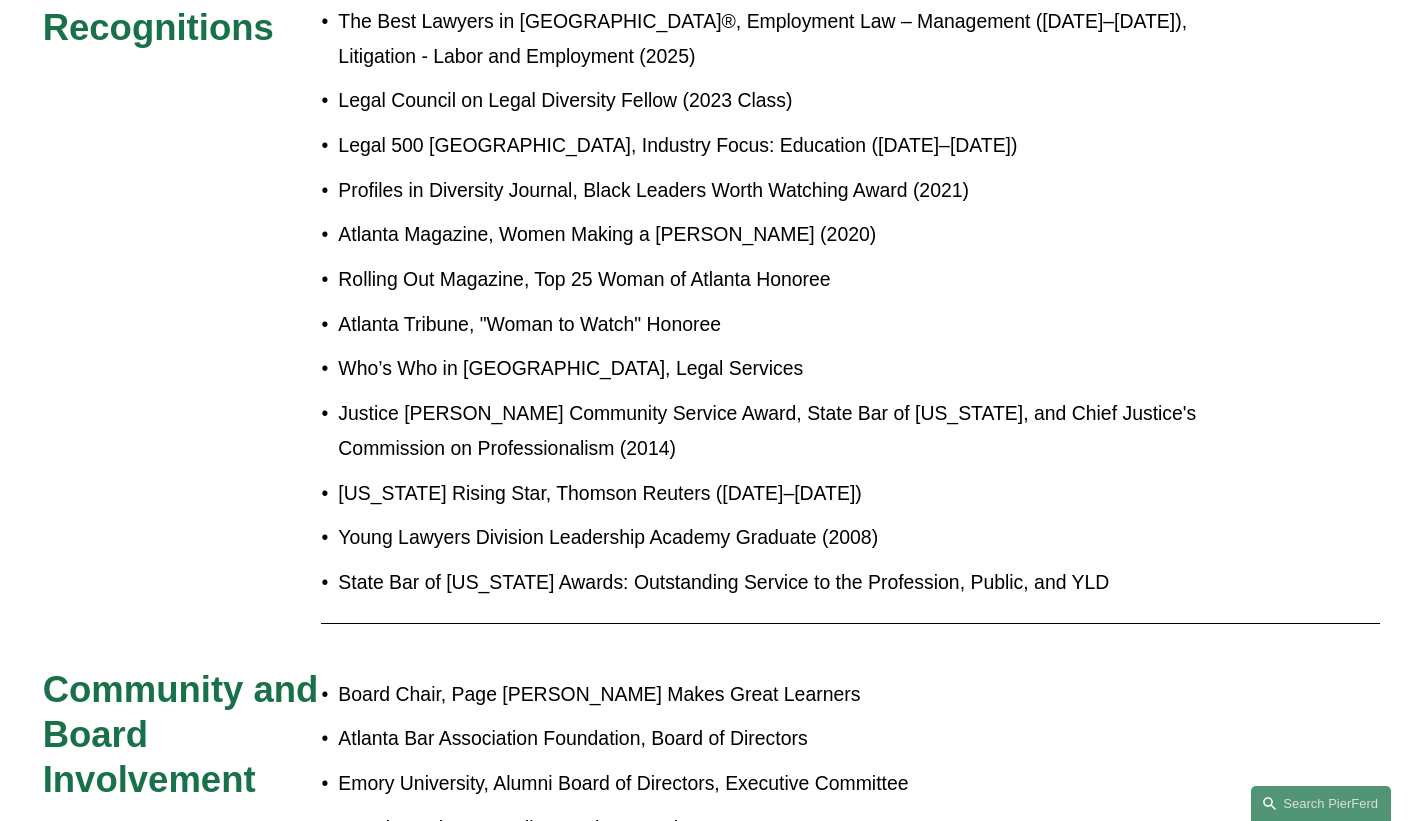scroll, scrollTop: 1474, scrollLeft: 0, axis: vertical 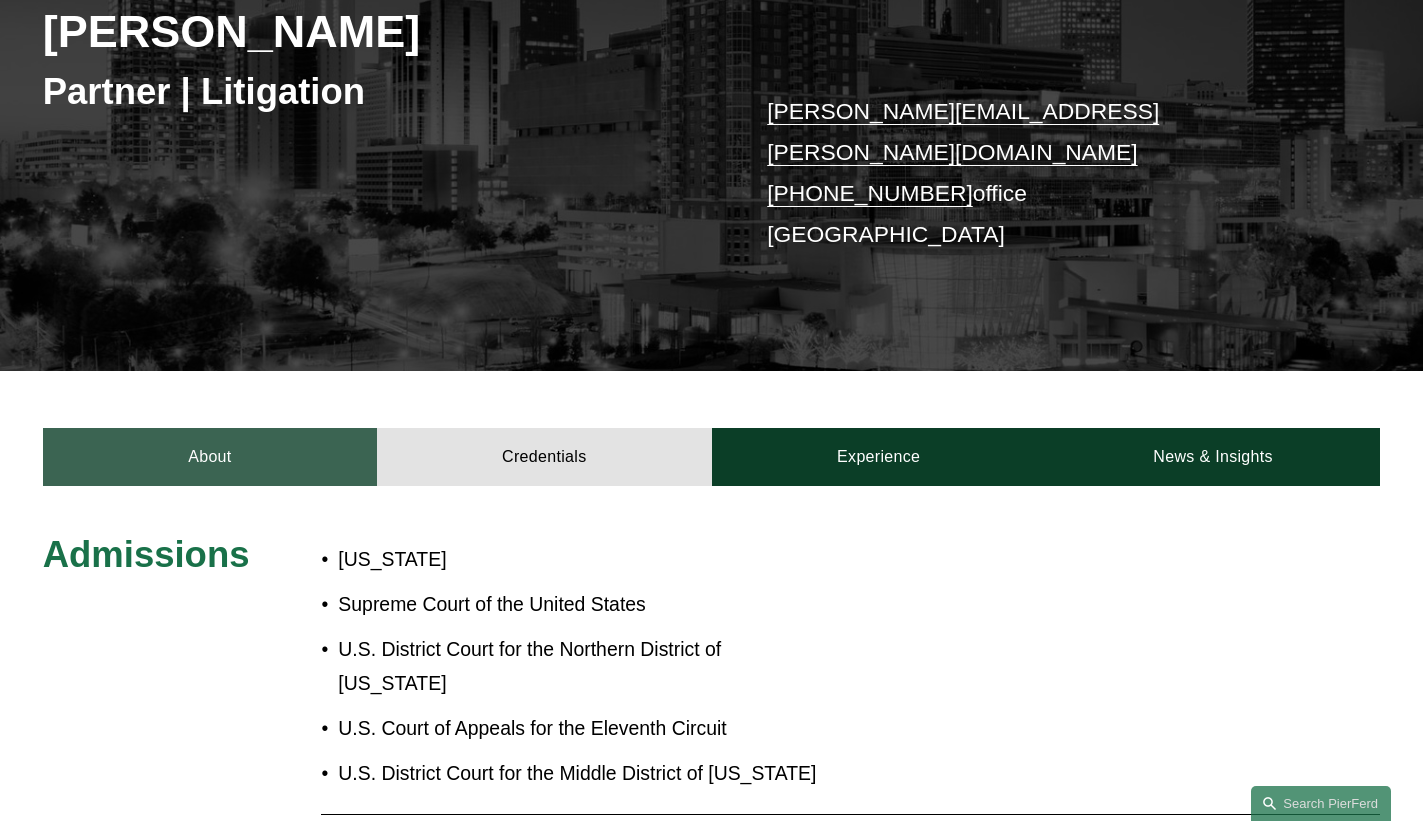 click on "About" at bounding box center [210, 457] 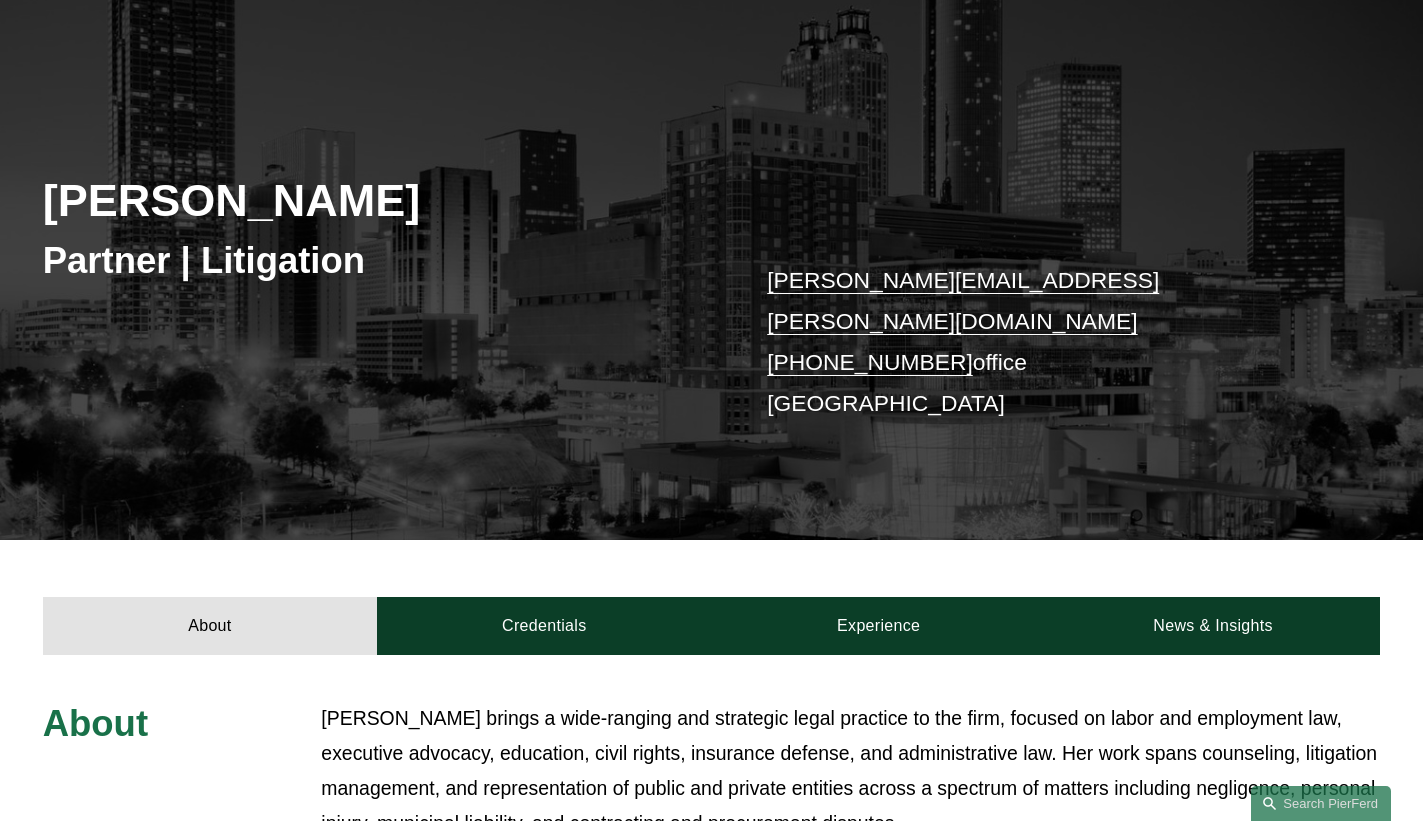 scroll, scrollTop: 0, scrollLeft: 0, axis: both 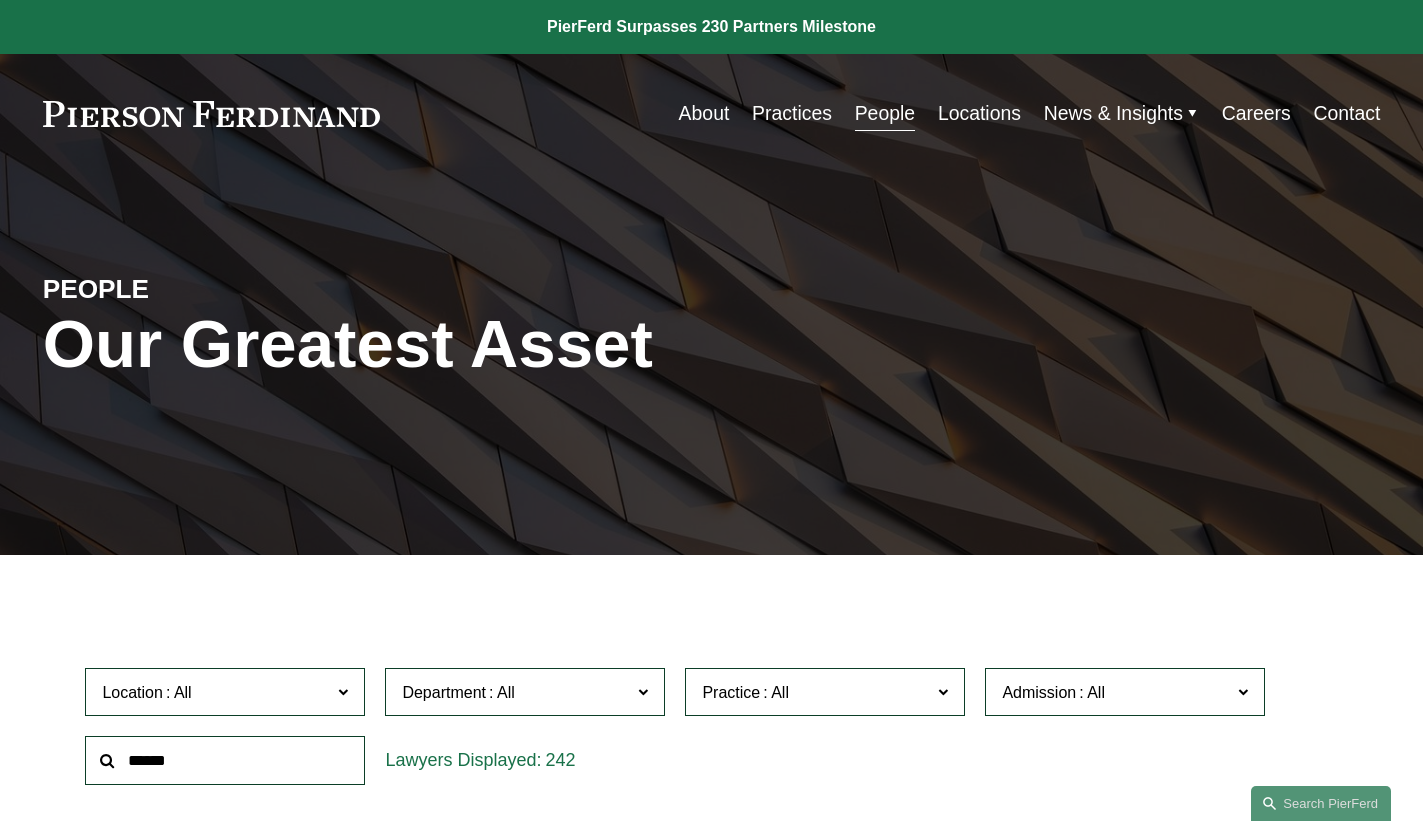 click on "Practices" at bounding box center [792, 113] 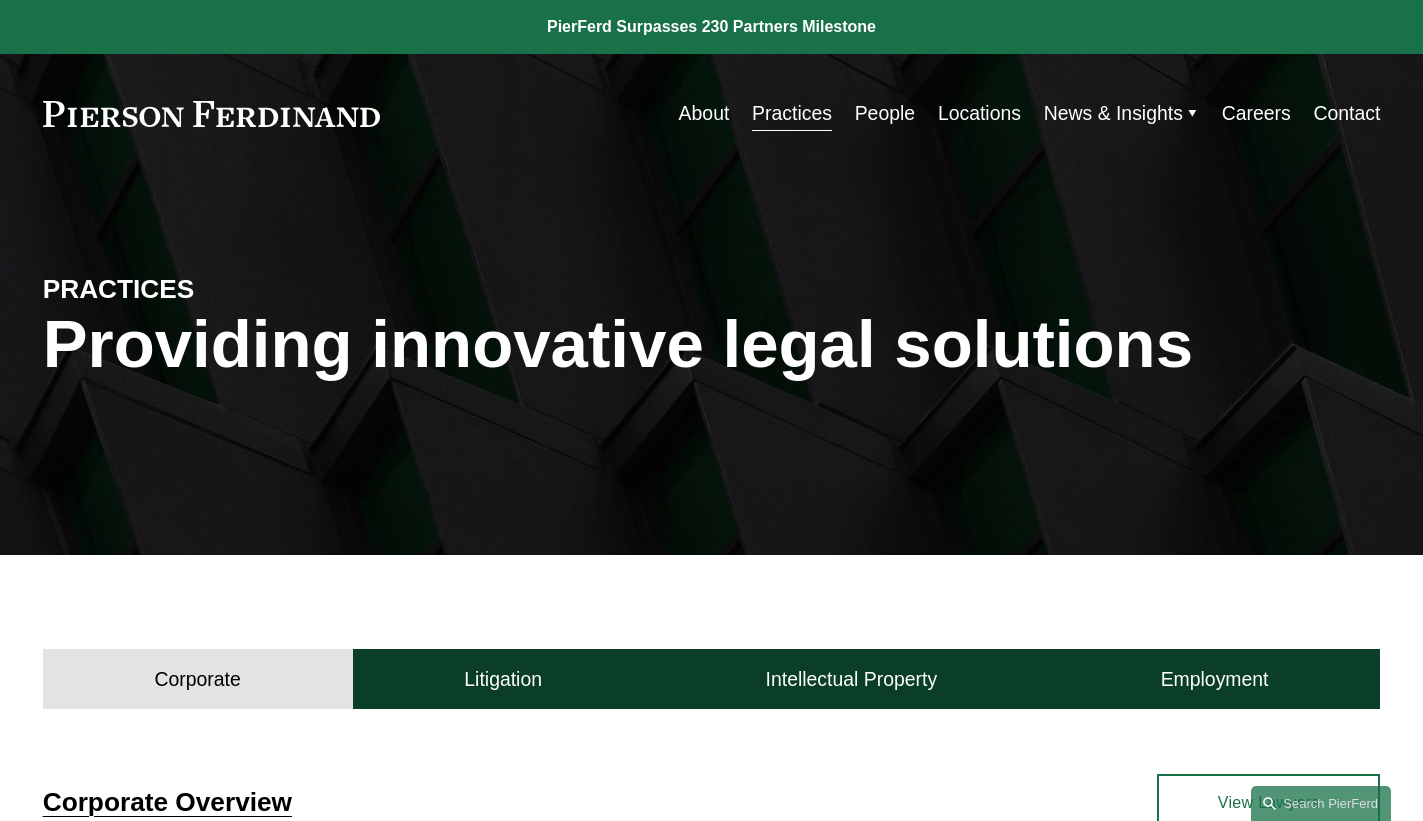 scroll, scrollTop: 0, scrollLeft: 0, axis: both 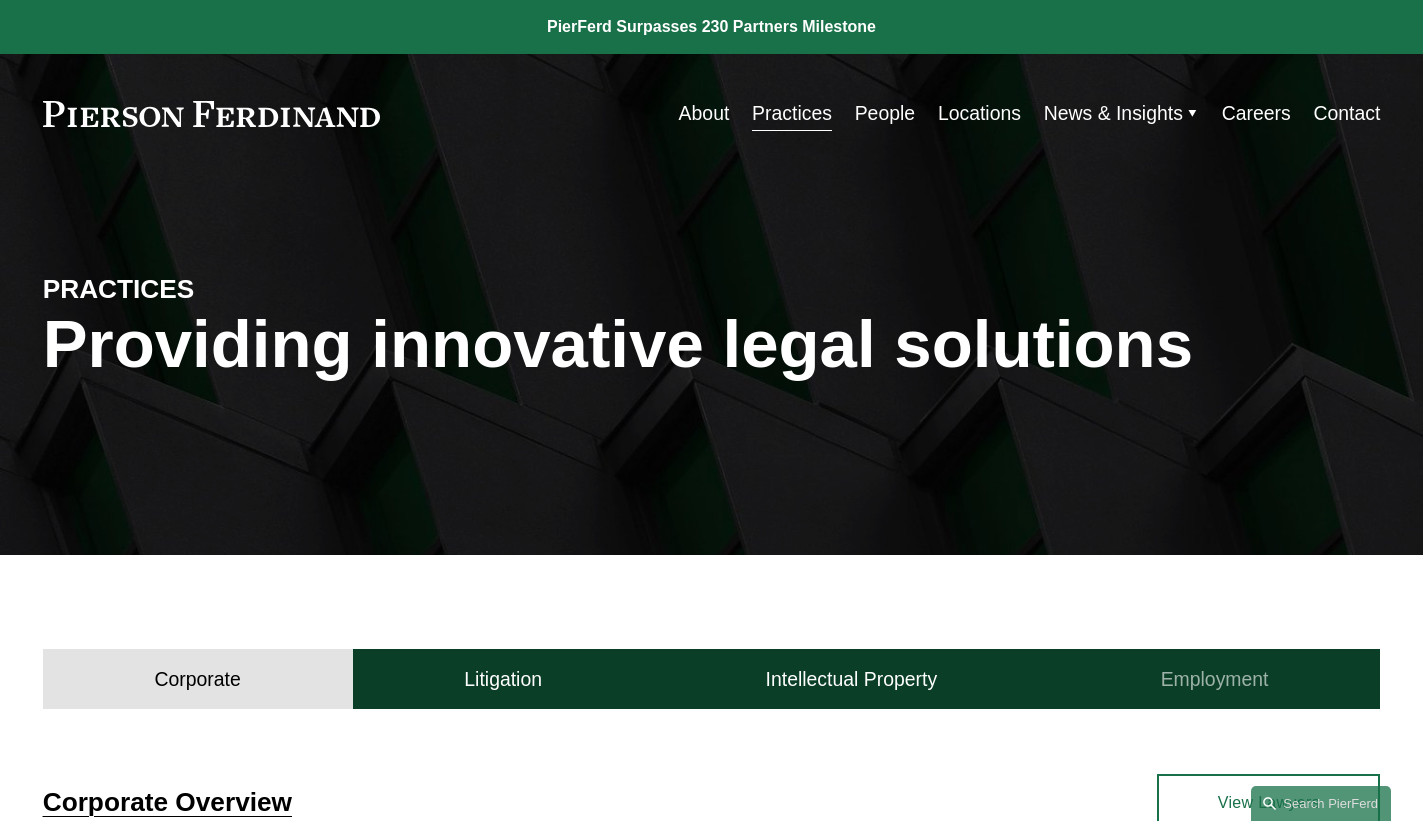 click on "Employment" at bounding box center [1215, 679] 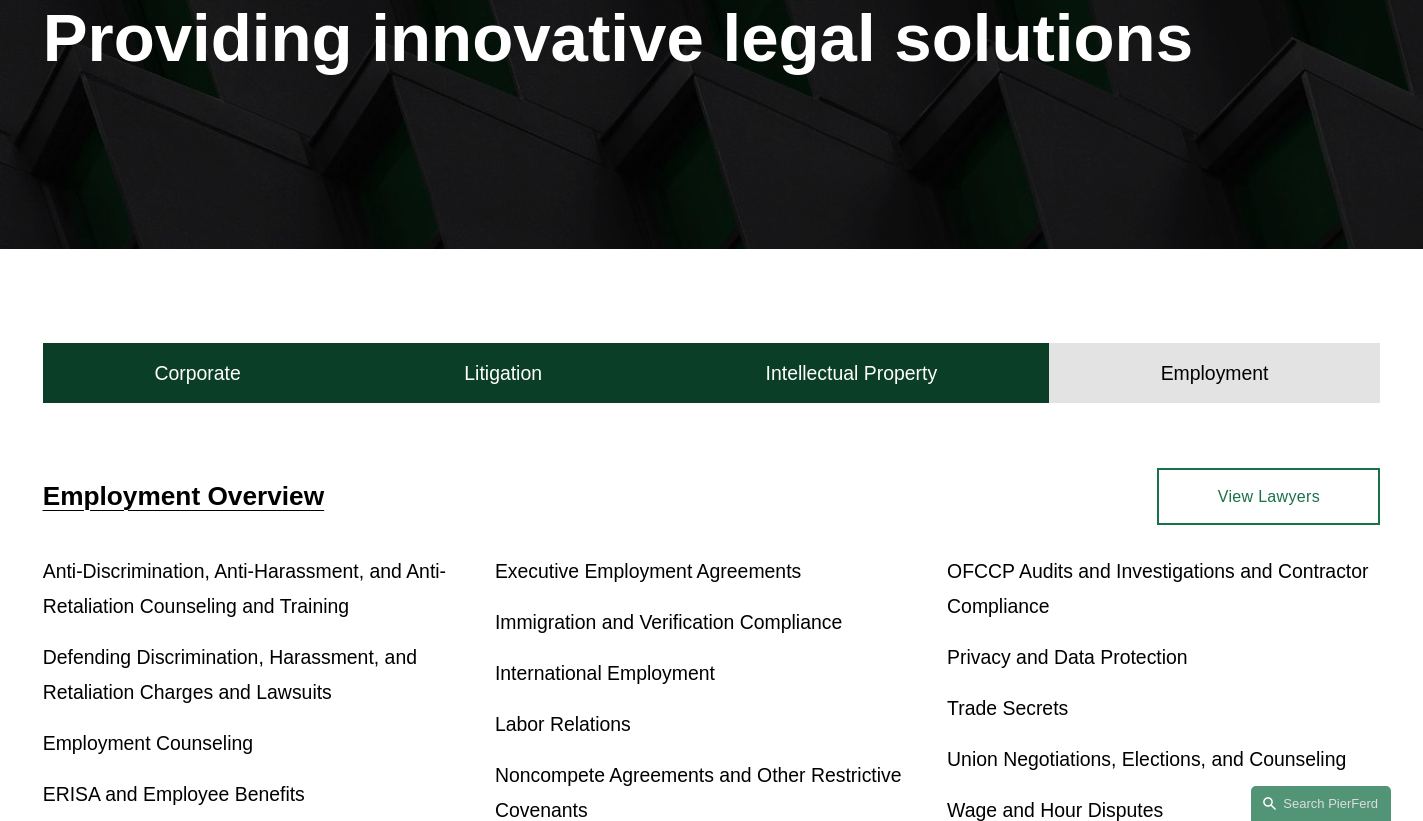 scroll, scrollTop: 307, scrollLeft: 0, axis: vertical 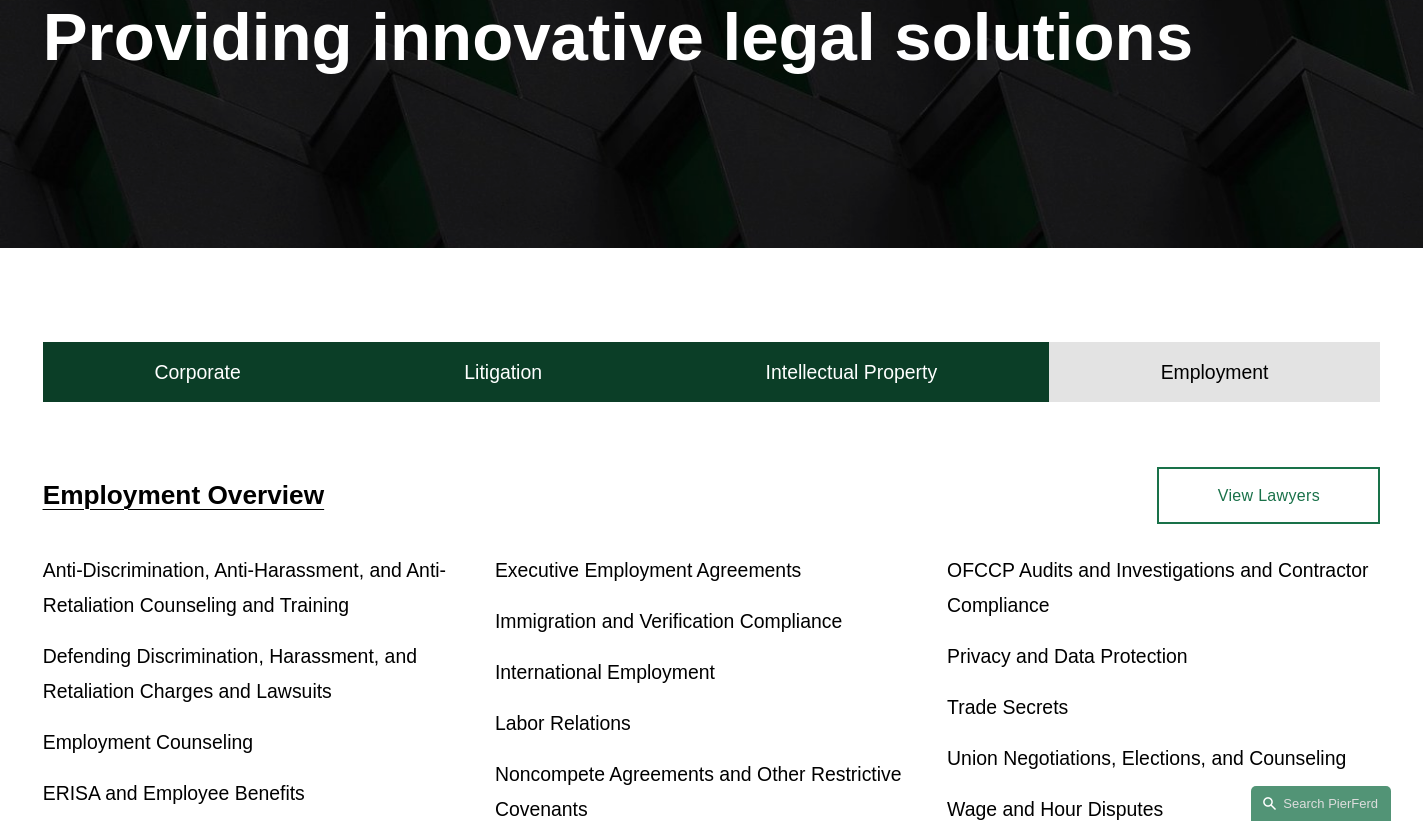 click on "Employment Overview
Anti-Discrimination, Anti-Harassment, and Anti-Retaliation Counseling and Training Defending Discrimination, Harassment, and Retaliation Charges and Lawsuits Employment Counseling ERISA and Employee Benefits Equity, Diversity, and Inclusivity Policies and Management Executive Employment Agreements Immigration and Verification Compliance International Employment Labor Relations Noncompete Agreements and Other Restrictive Covenants Occupational Safety and Health OFCCP Audits and Investigations and Contractor Compliance Privacy and Data Protection Trade Secrets Union Negotiations, Elections, and Counseling Wage and Hour Disputes Whistleblower Claims
View Lawyers" at bounding box center [711, 682] 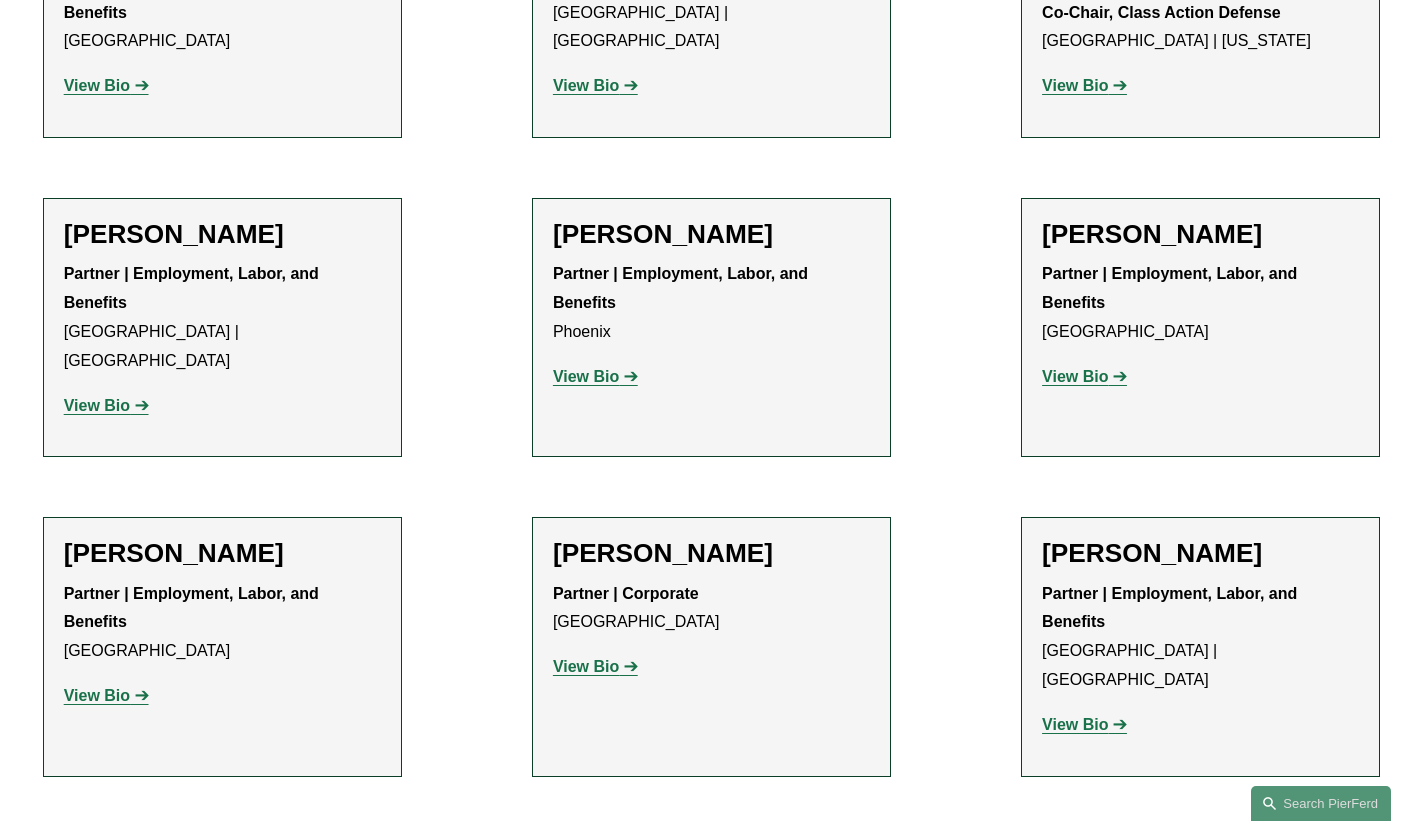 scroll, scrollTop: 2912, scrollLeft: 0, axis: vertical 